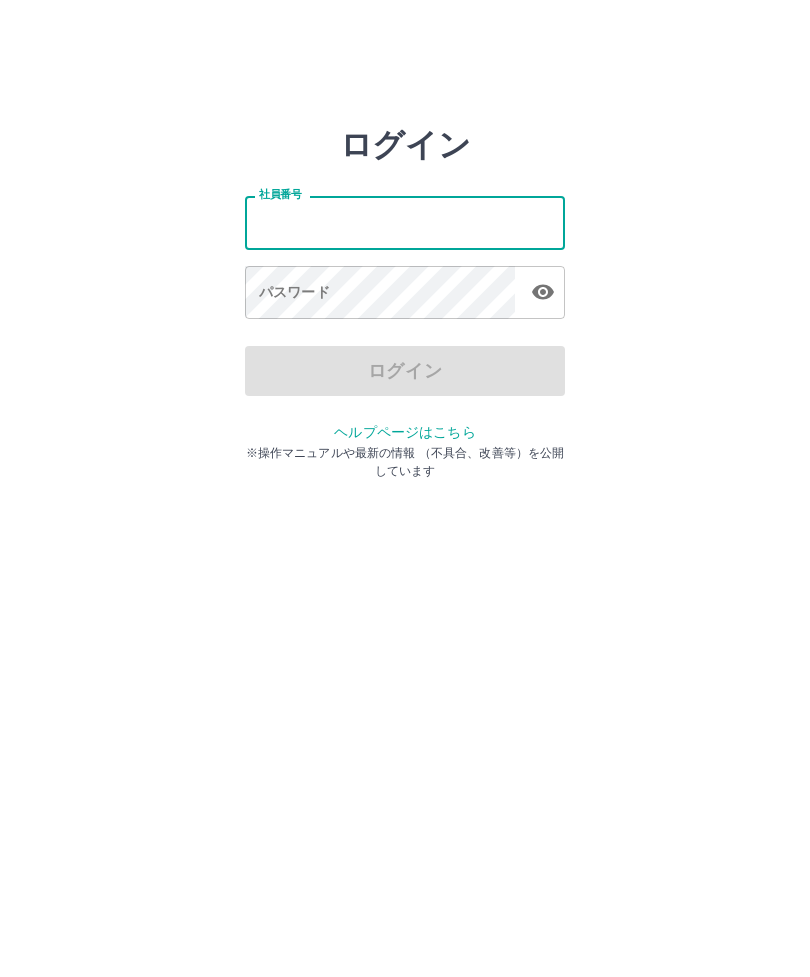 scroll, scrollTop: 0, scrollLeft: 0, axis: both 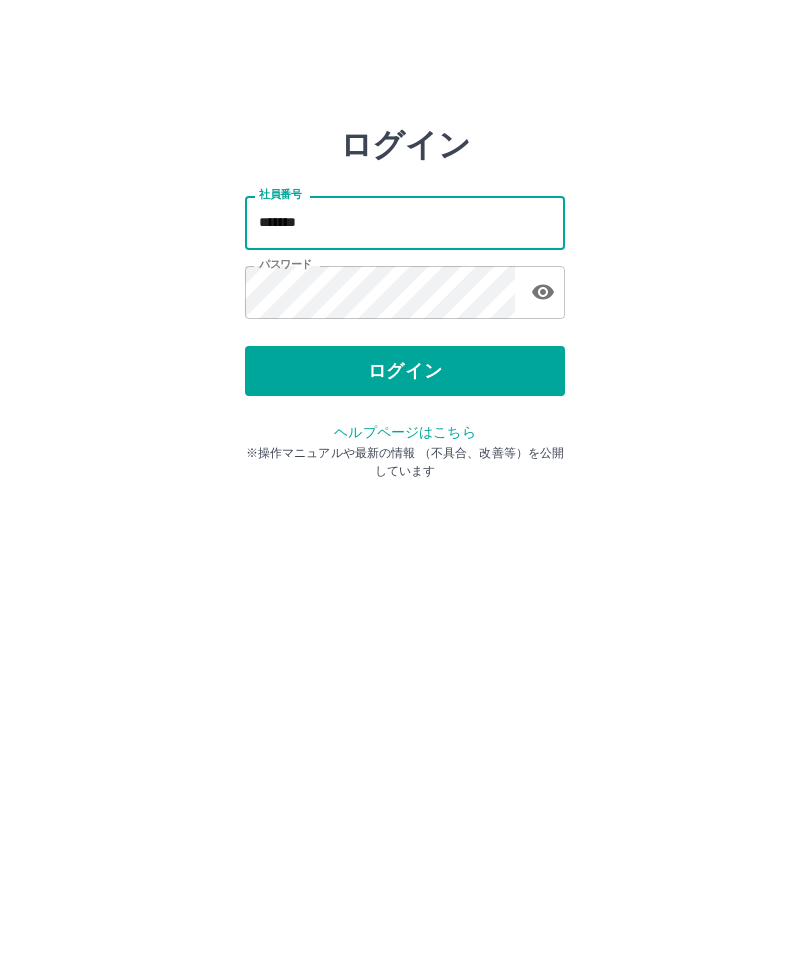 click on "ログイン" at bounding box center [405, 371] 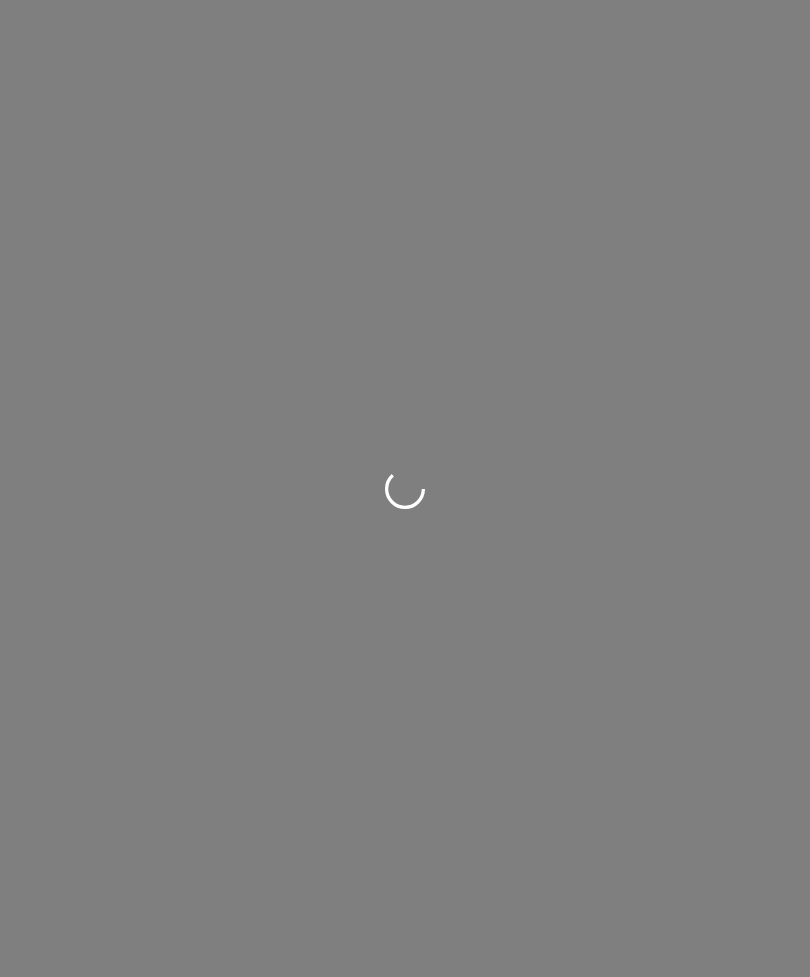 scroll, scrollTop: 0, scrollLeft: 0, axis: both 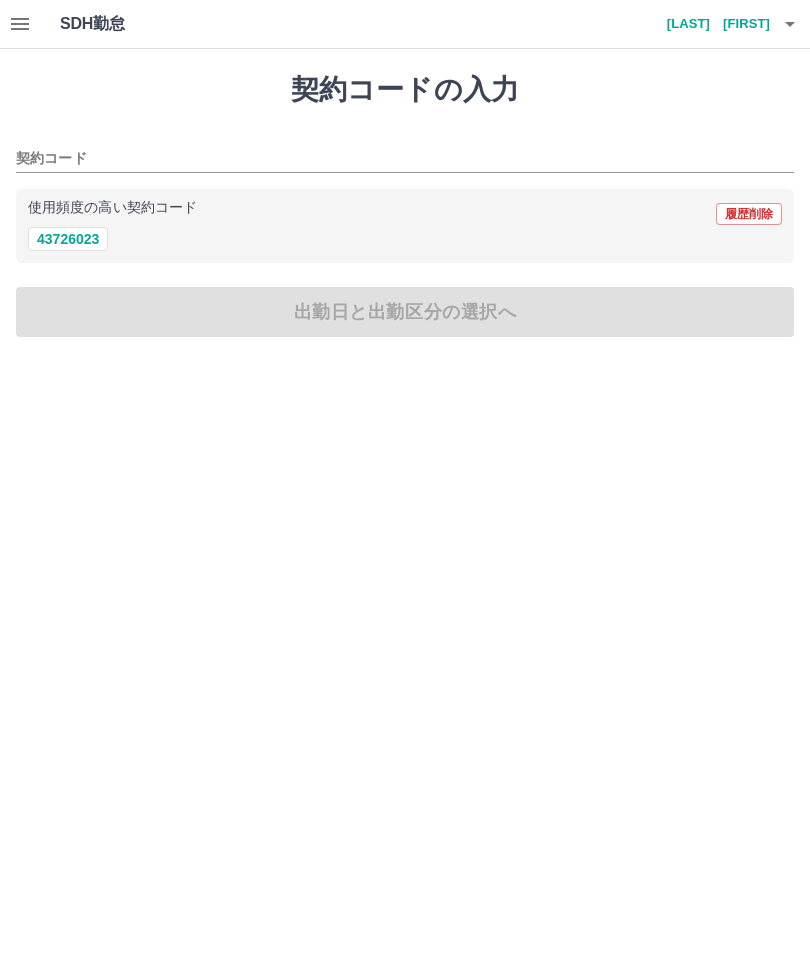click on "43726023" at bounding box center [68, 239] 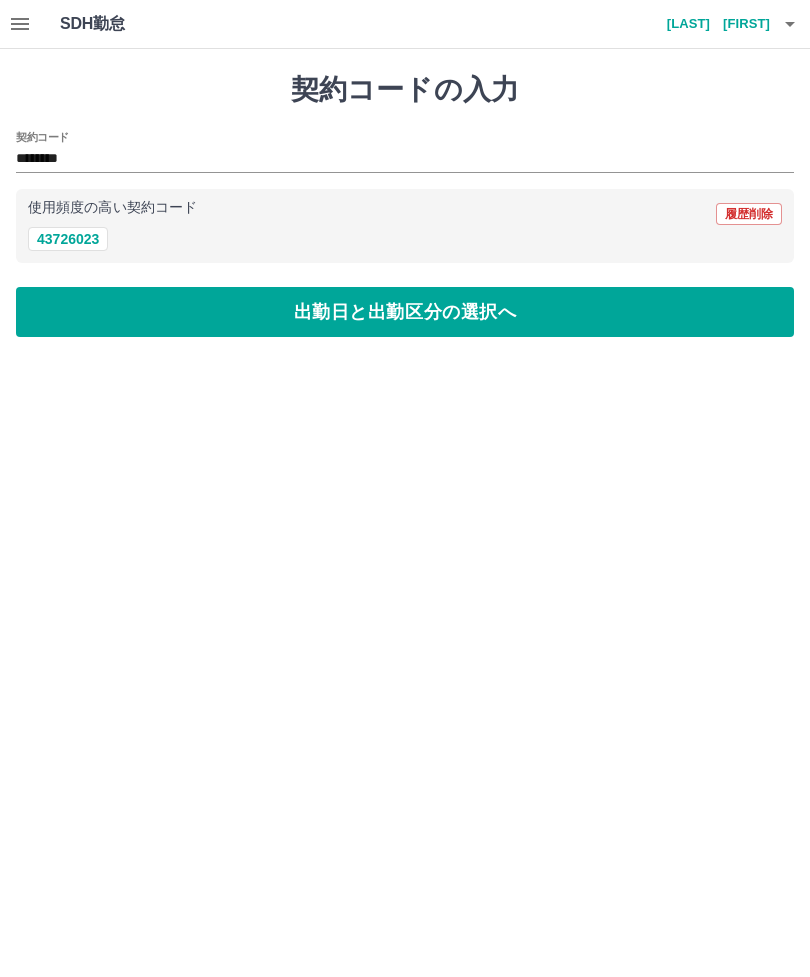 click on "出勤日と出勤区分の選択へ" at bounding box center [405, 312] 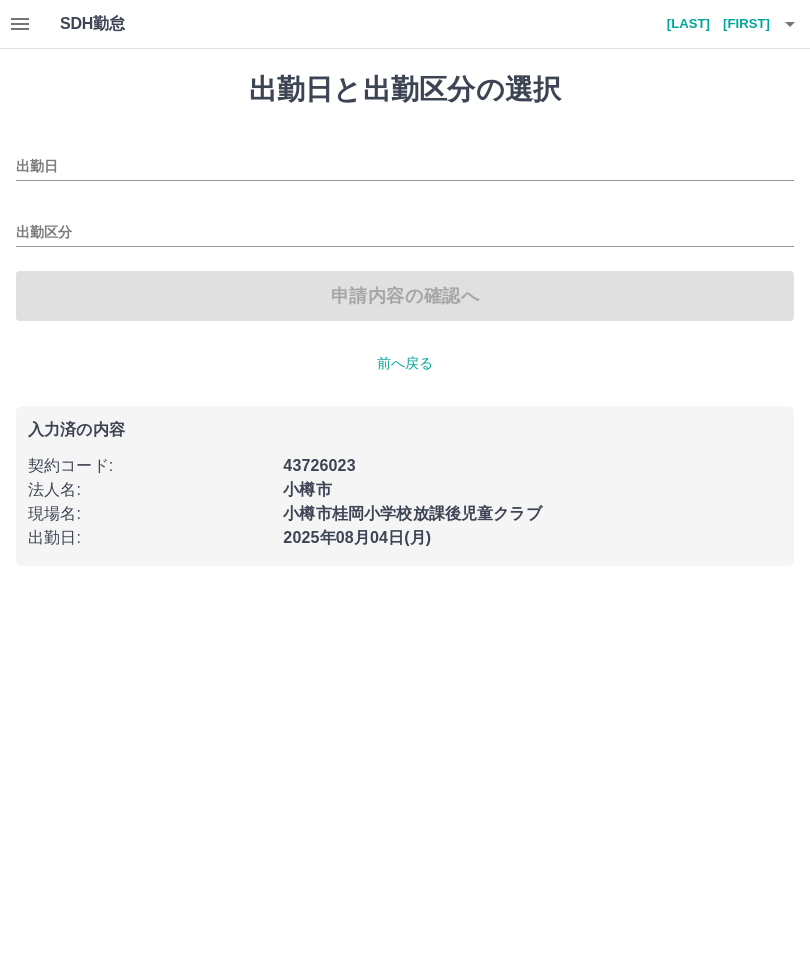 type on "**********" 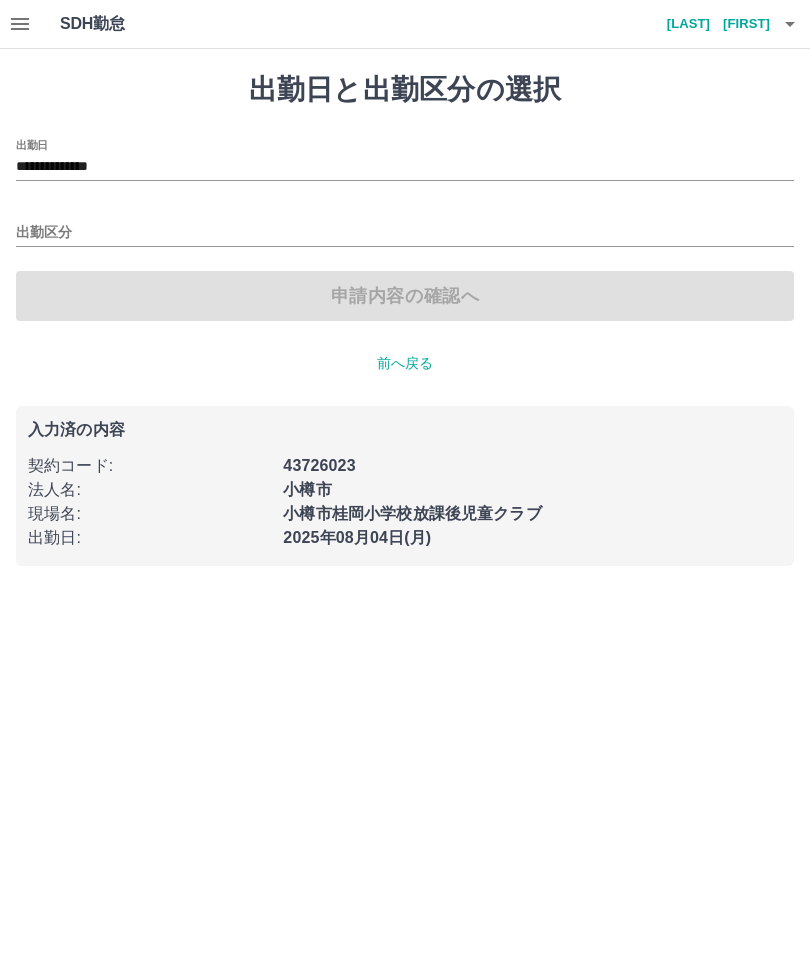 click on "出勤区分" at bounding box center (405, 233) 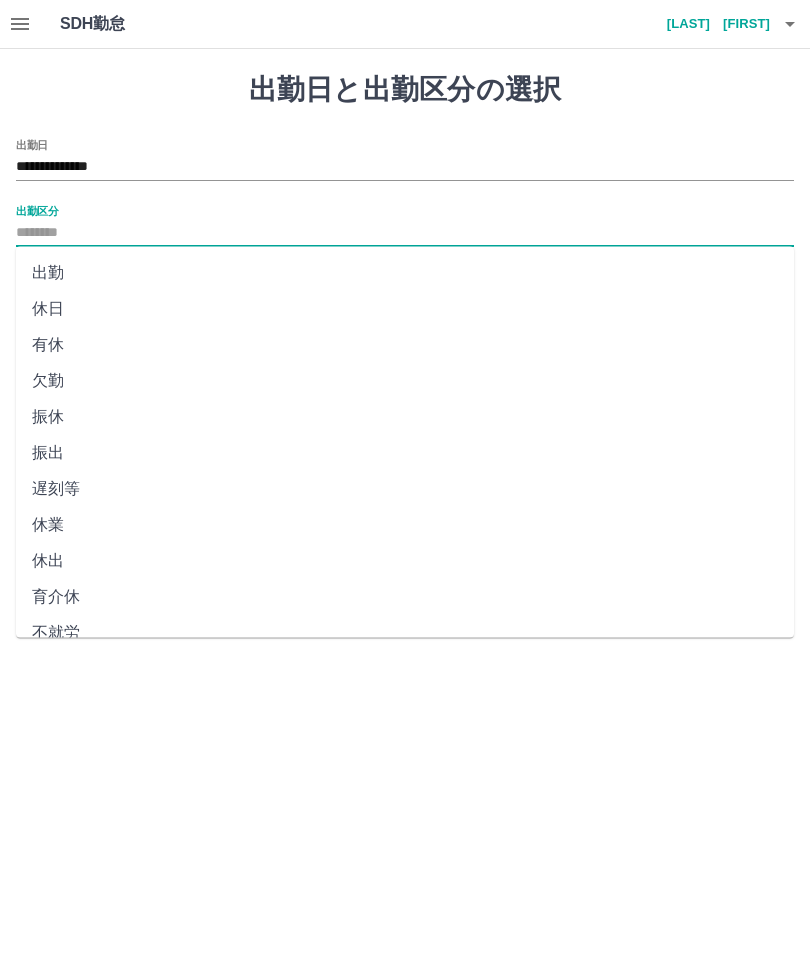 click on "出勤" at bounding box center (405, 273) 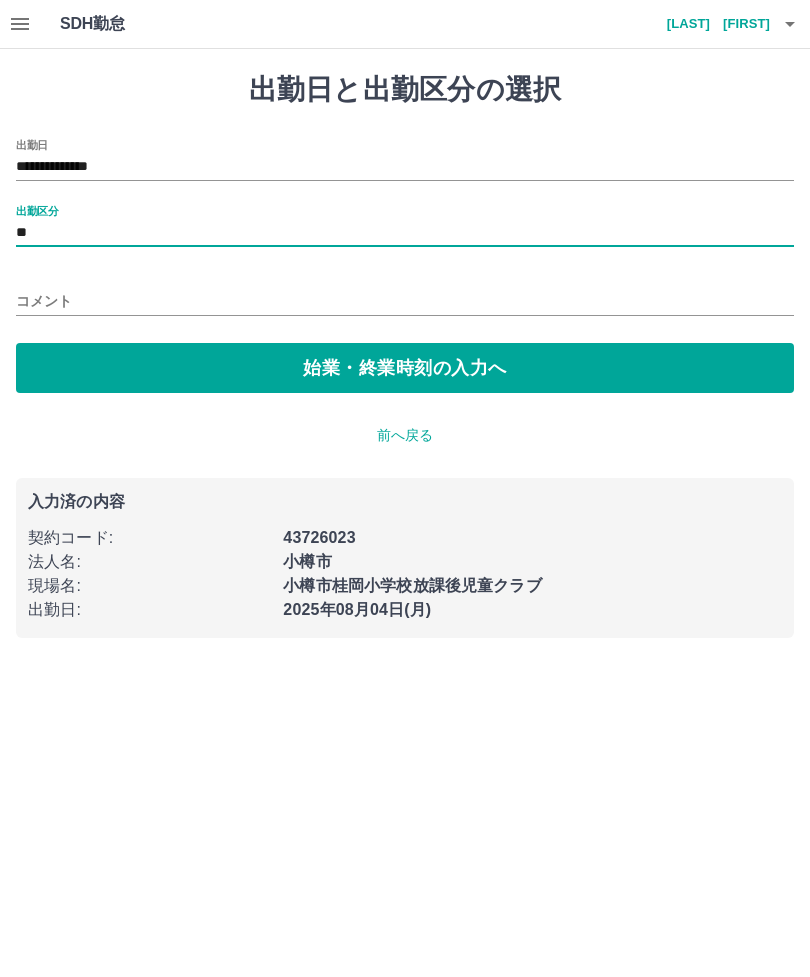 click on "始業・終業時刻の入力へ" at bounding box center (405, 368) 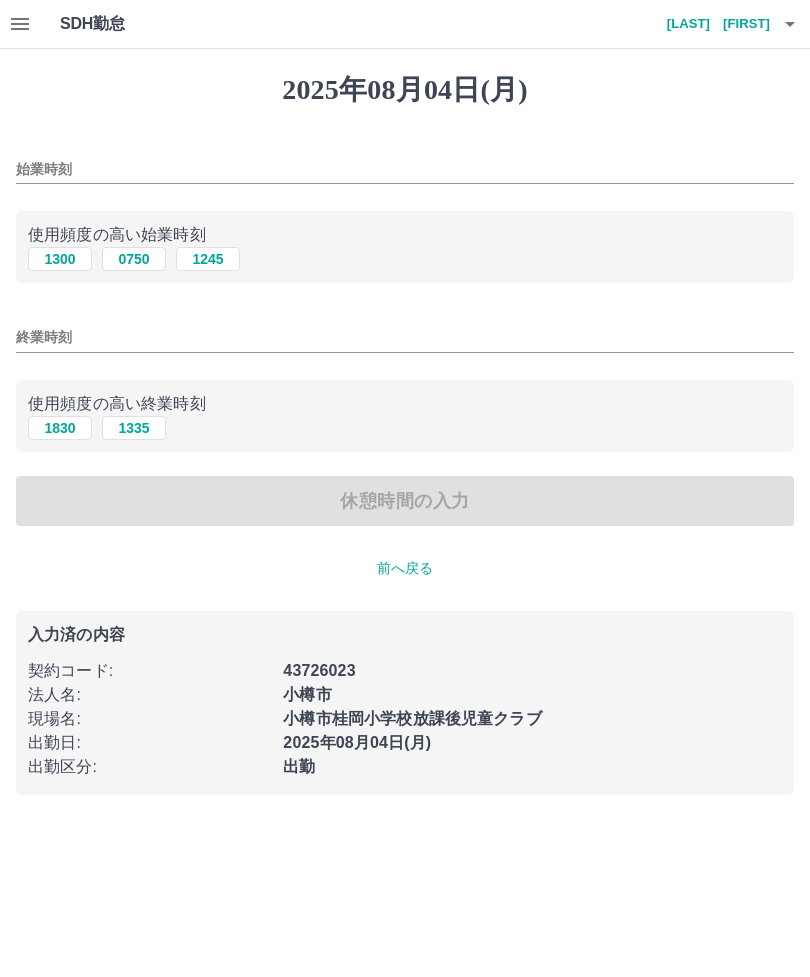 click on "1245" at bounding box center (208, 259) 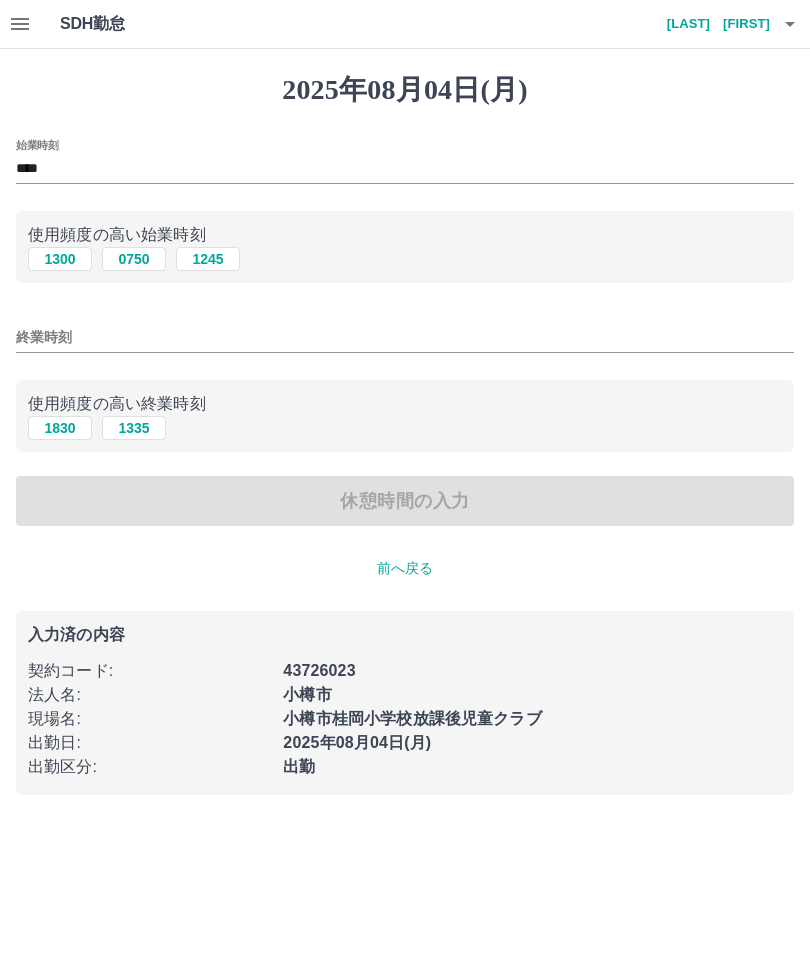 click on "終業時刻" at bounding box center (405, 337) 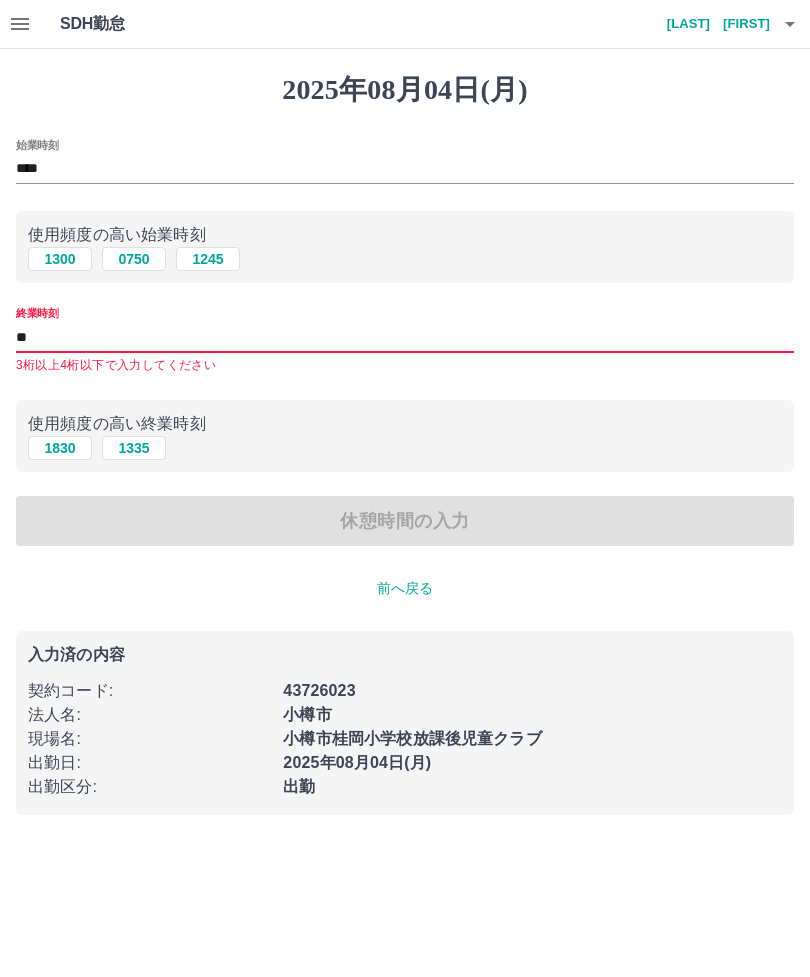 type on "*" 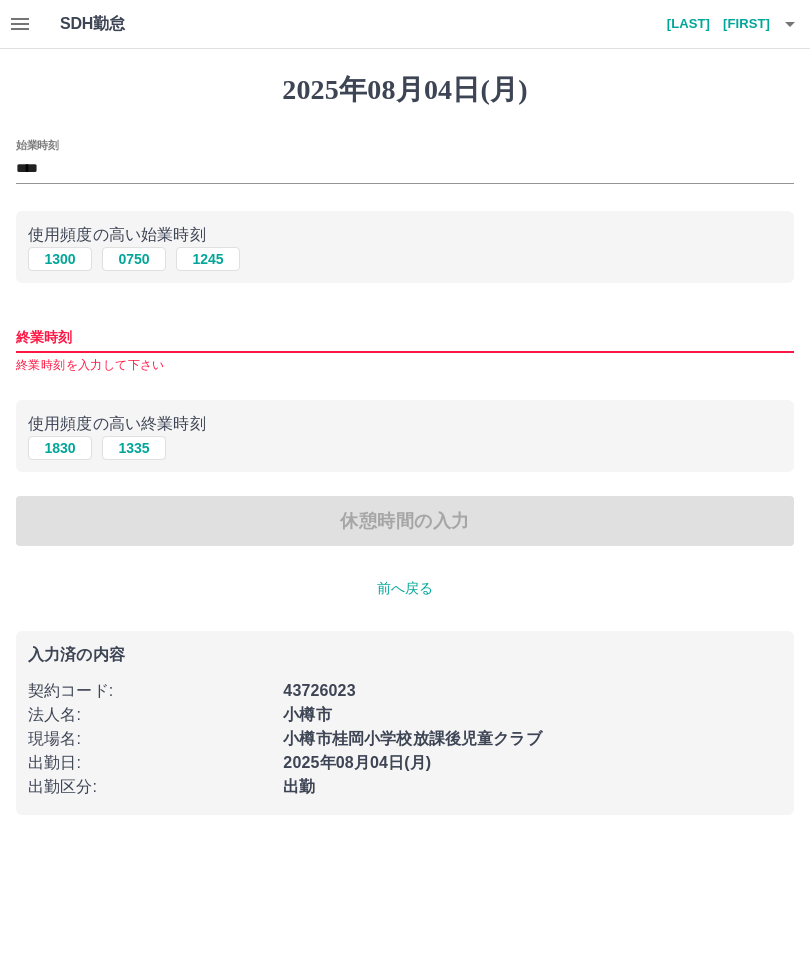 type 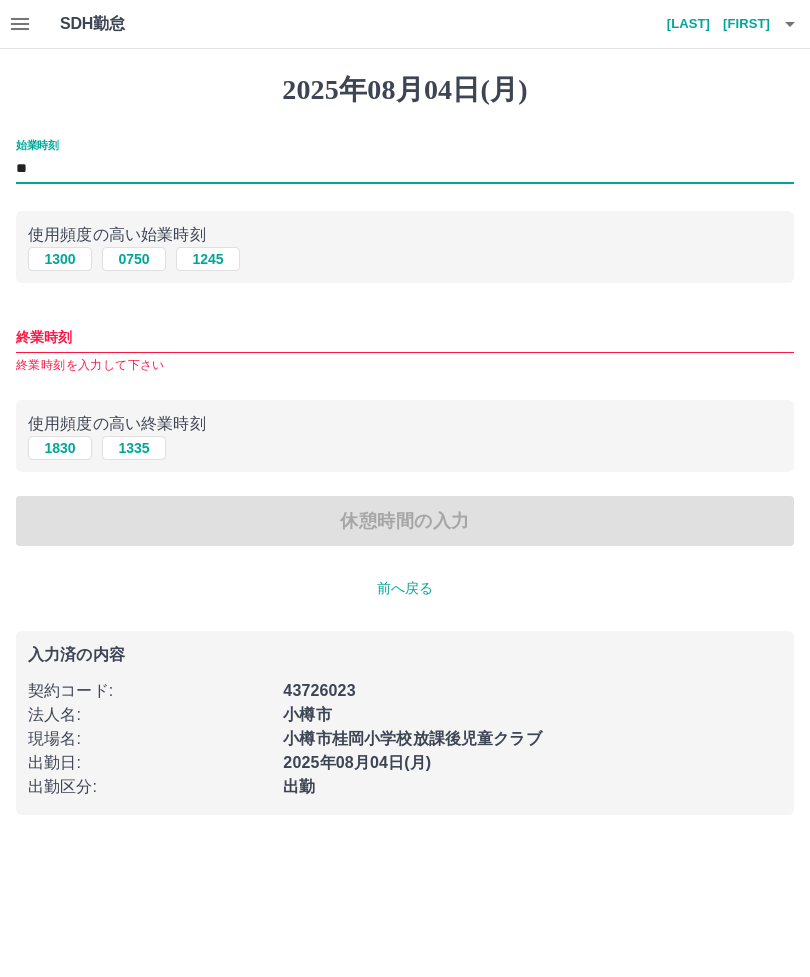 type on "*" 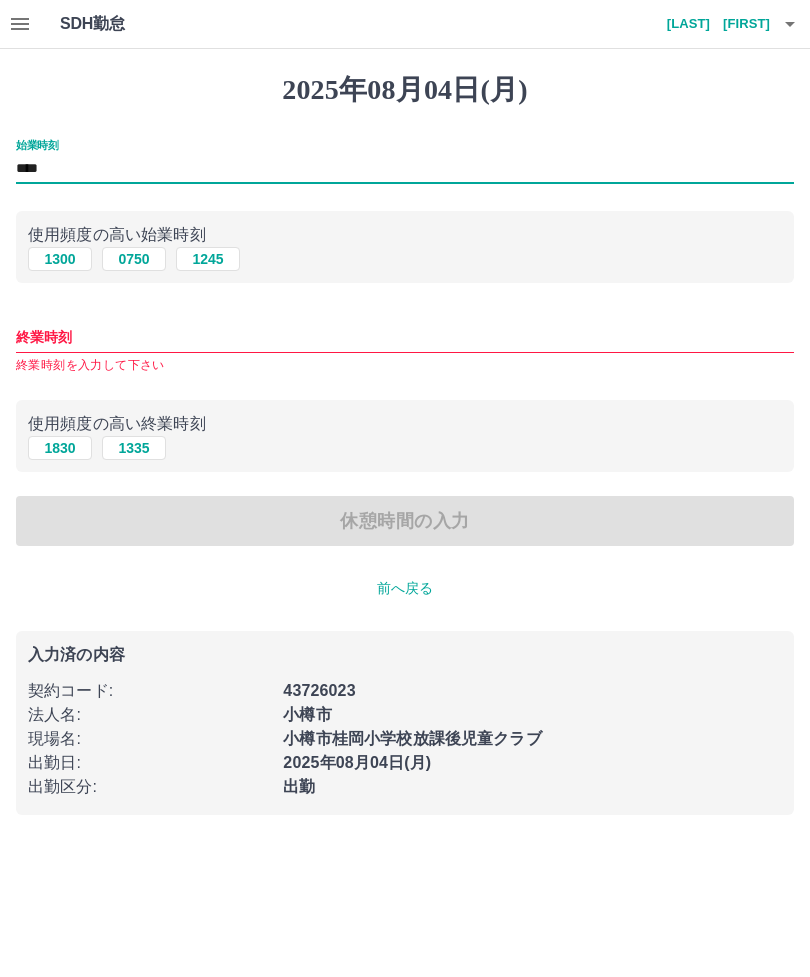 type on "****" 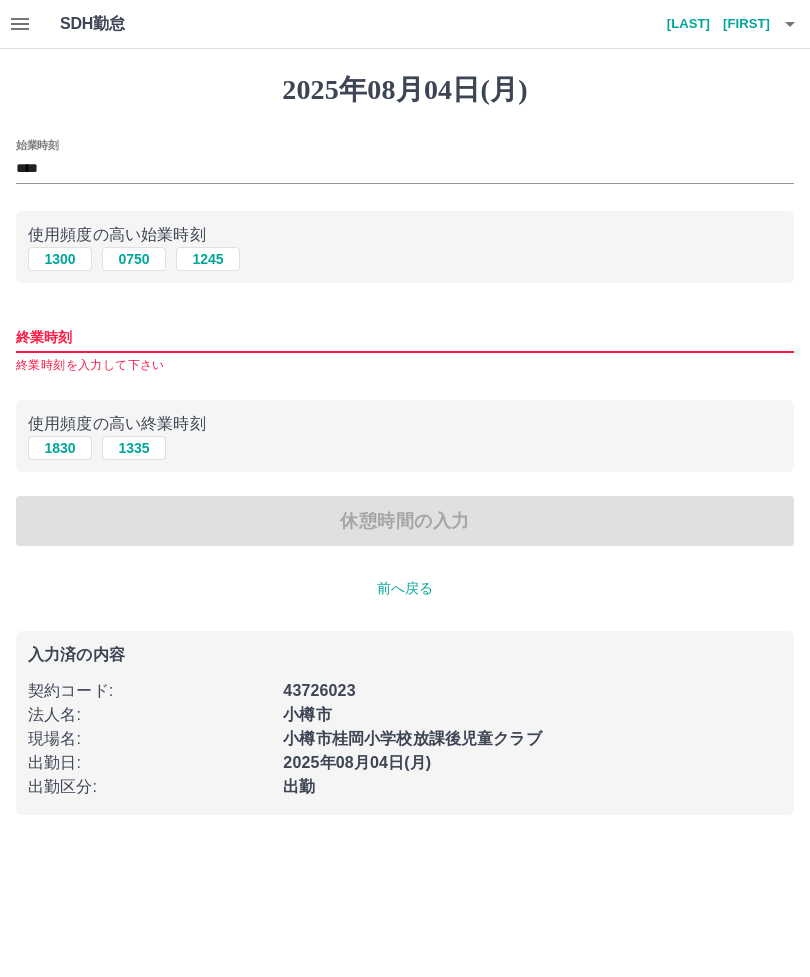 click on "1830" at bounding box center [60, 448] 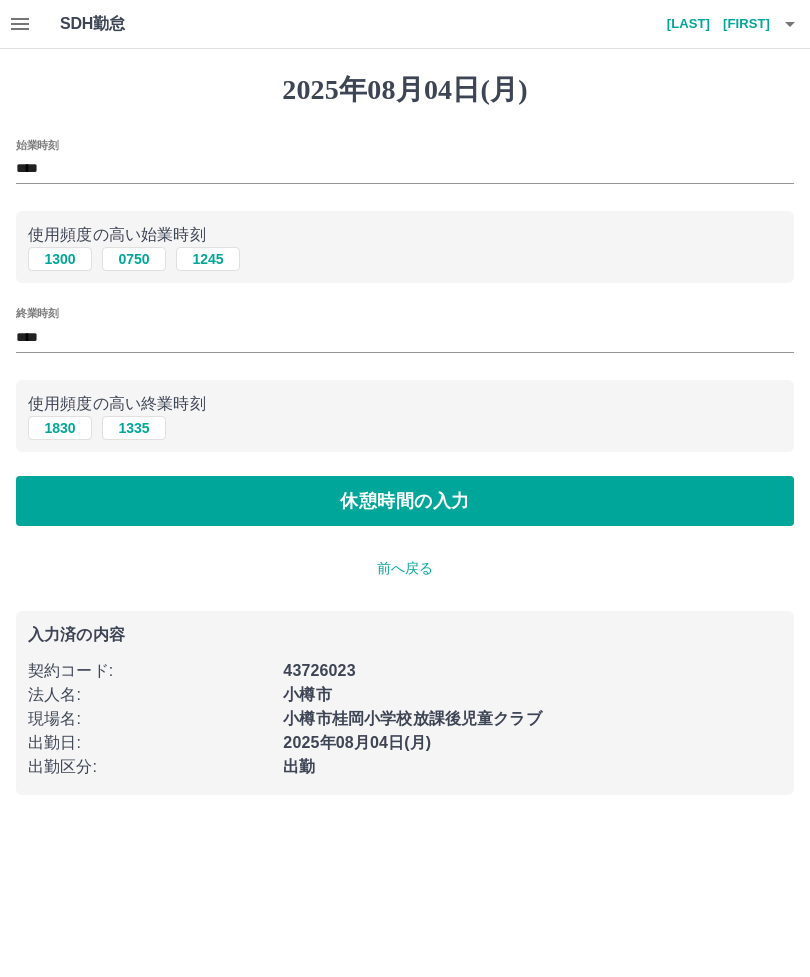 click on "休憩時間の入力" at bounding box center (405, 501) 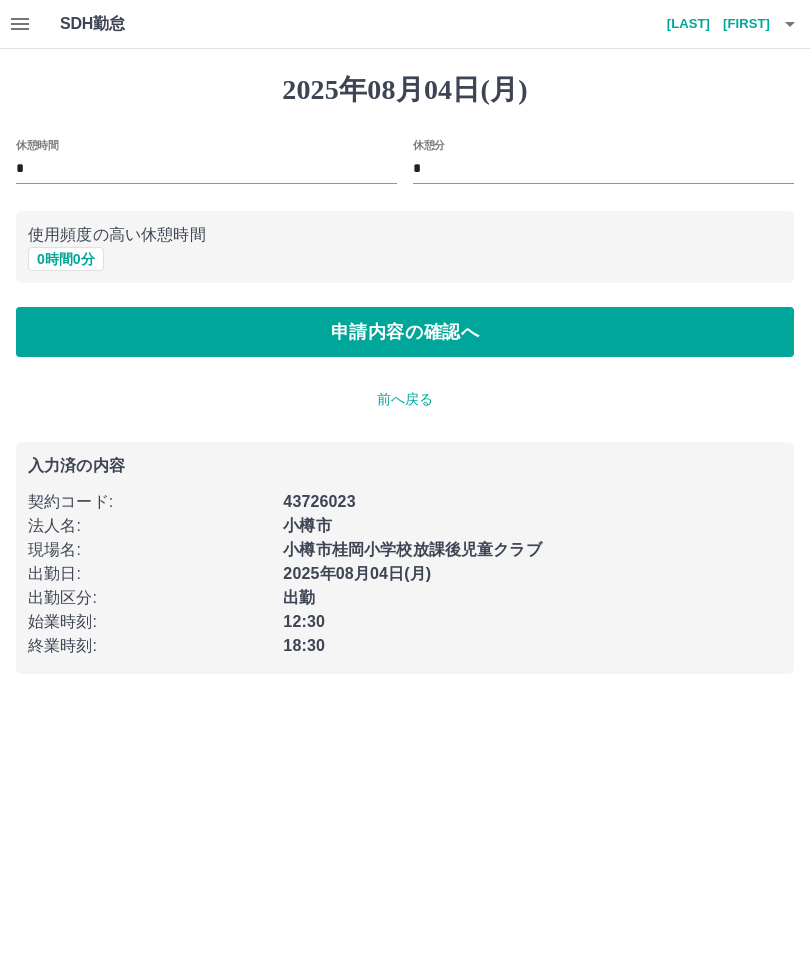 click on "申請内容の確認へ" at bounding box center (405, 332) 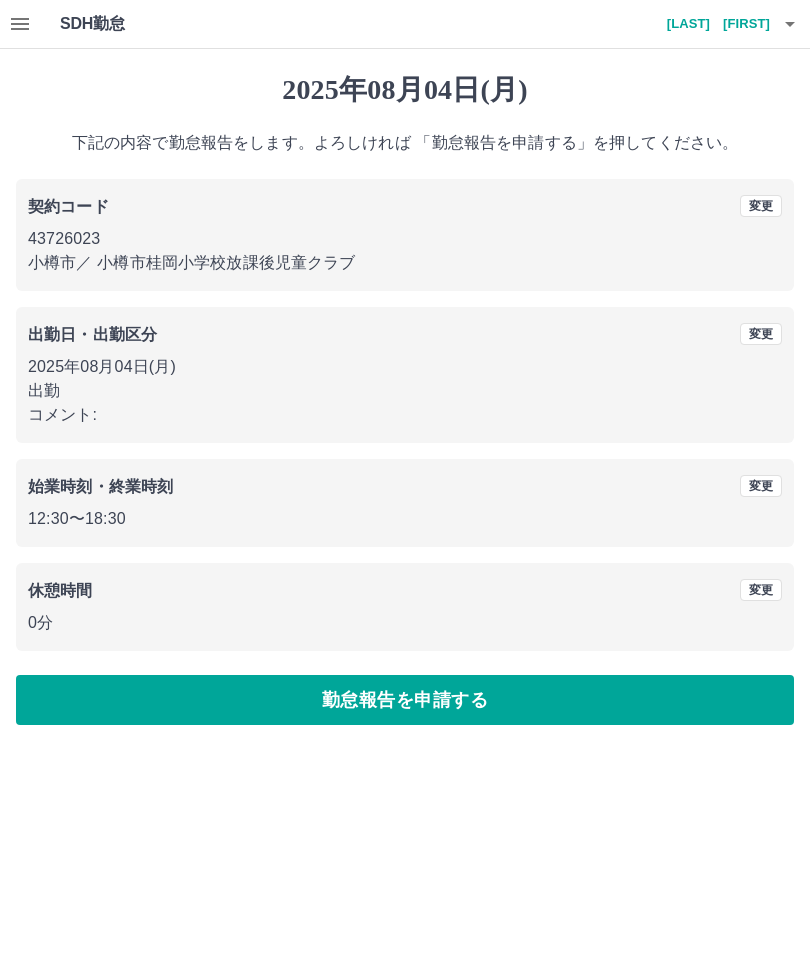 click on "SDH勤怠 門田　洋美 2025年08月04日(月) 下記の内容で勤怠報告をします。よろしければ 「勤怠報告を申請する」を押してください。 契約コード 変更 43726023 小樽市  ／   小樽市桂岡小学校放課後児童クラブ 出勤日・出勤区分 変更 2025年08月04日(月) 出勤 コメント:  始業時刻・終業時刻 変更 12:30 〜 18:30 休憩時間 変更 0分 勤怠報告を申請する SDH勤怠" at bounding box center (405, 374) 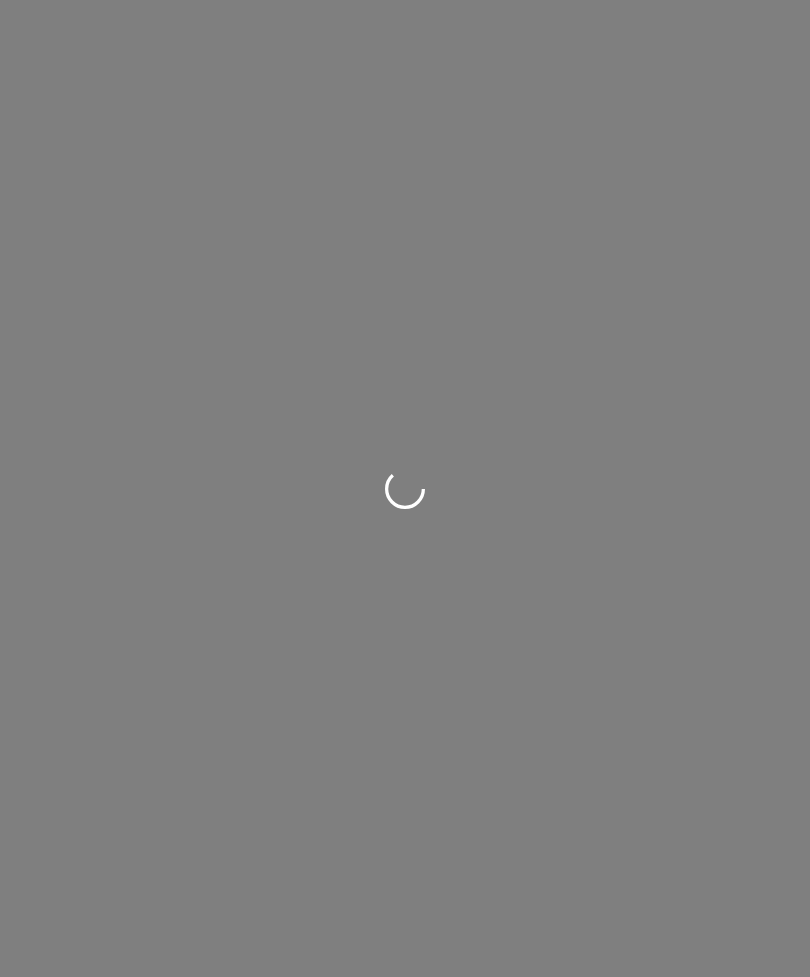 scroll, scrollTop: 0, scrollLeft: 0, axis: both 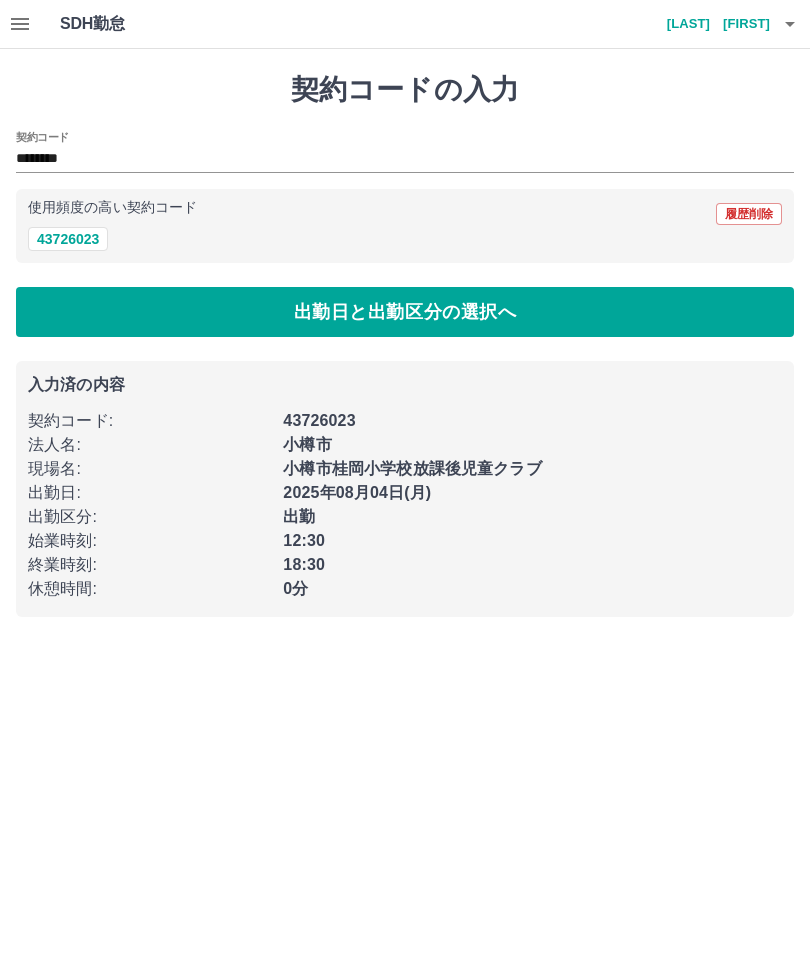 click 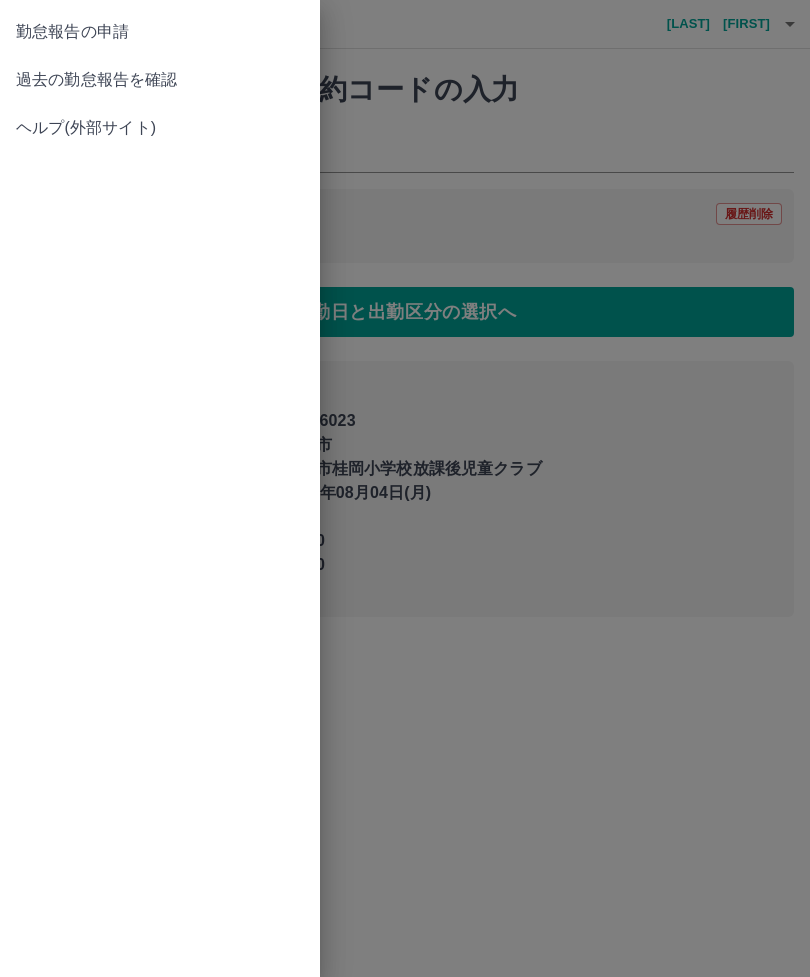 click on "過去の勤怠報告を確認" at bounding box center [160, 80] 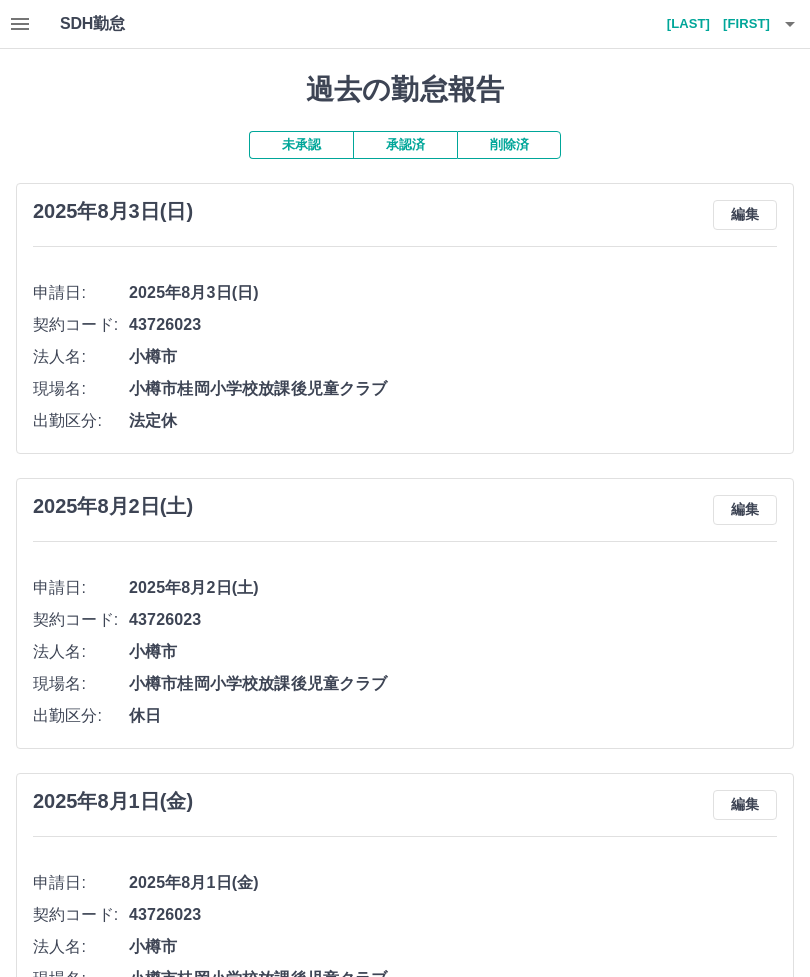 click 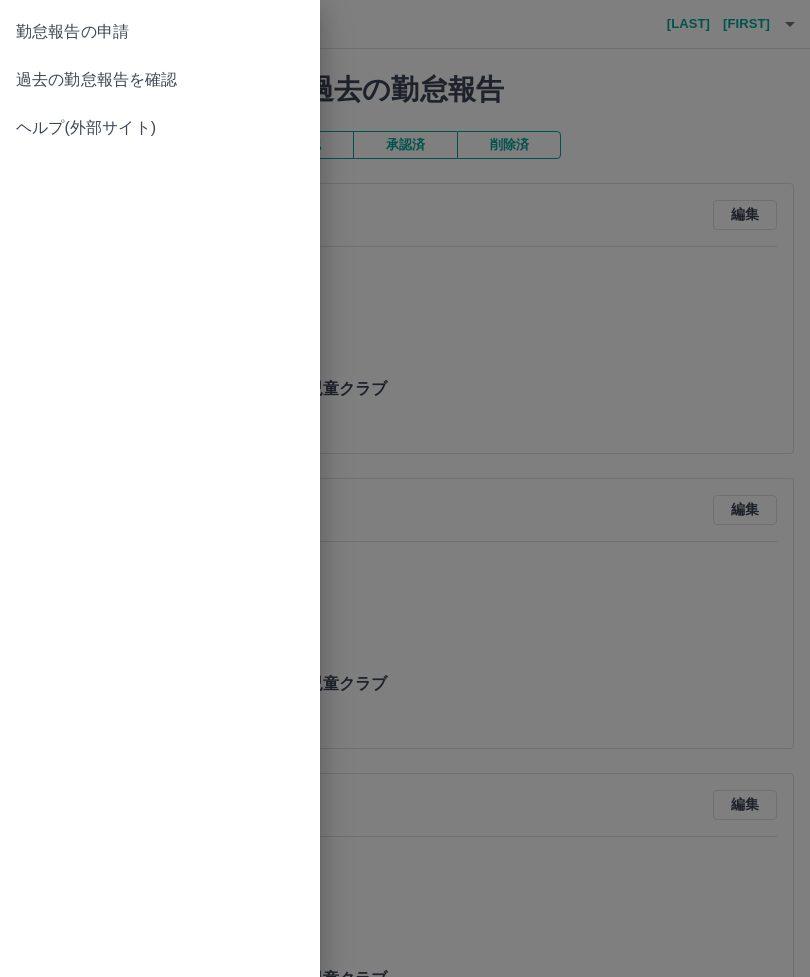 click on "勤怠報告の申請" at bounding box center [160, 32] 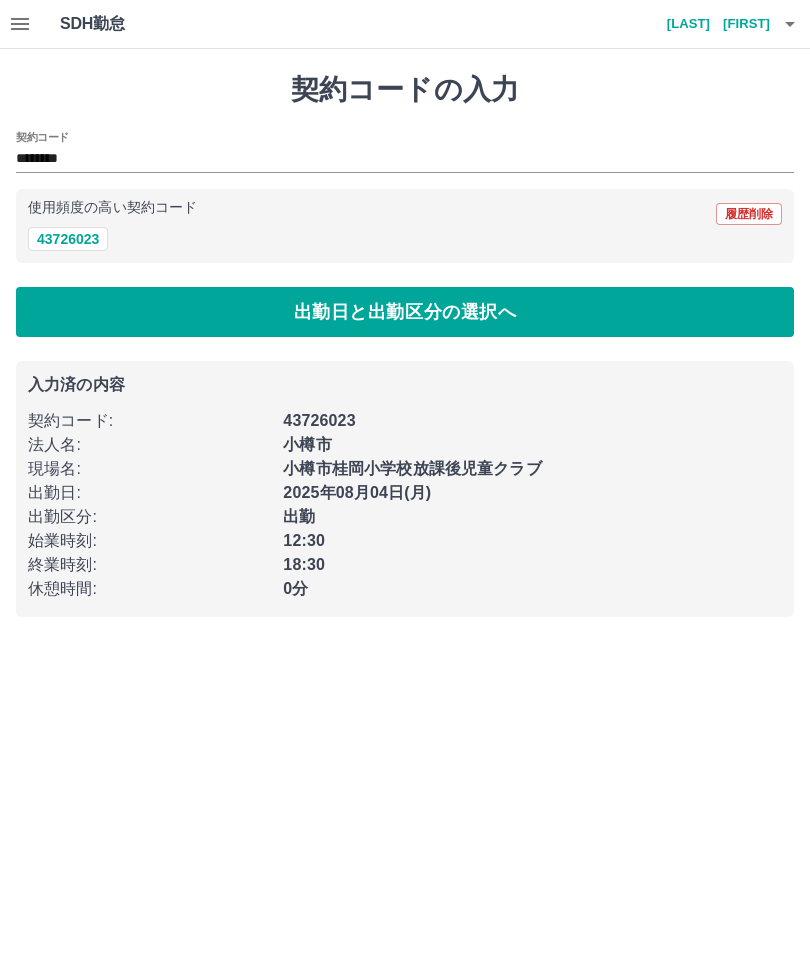 click on "出勤日と出勤区分の選択へ" at bounding box center [405, 312] 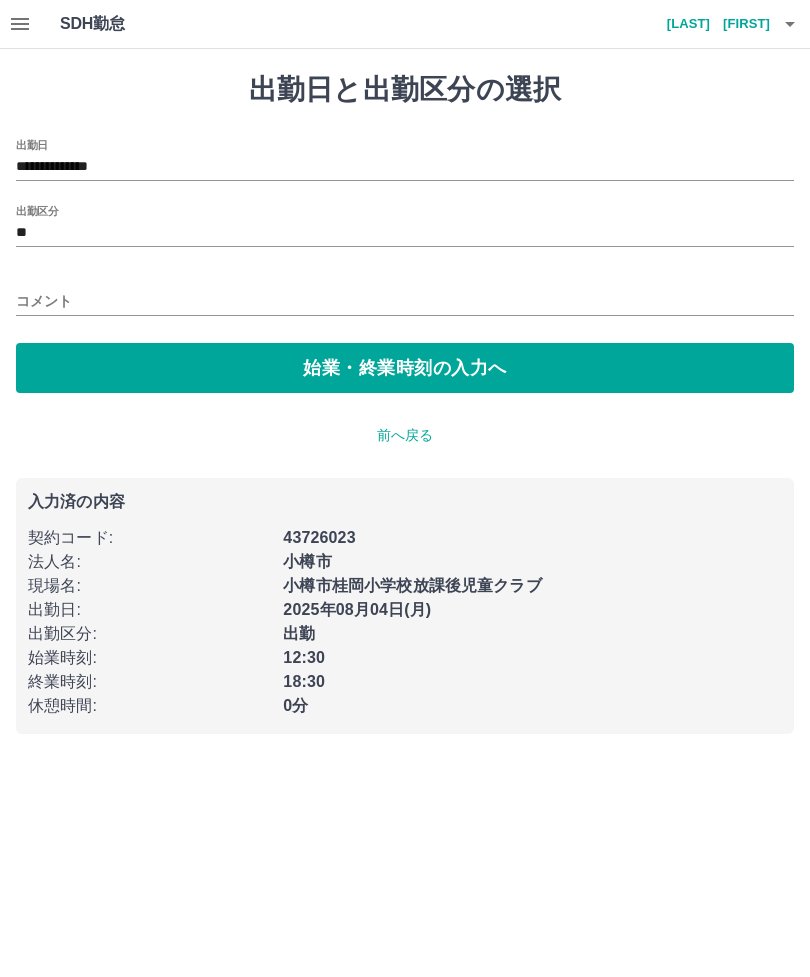 click on "始業・終業時刻の入力へ" at bounding box center (405, 368) 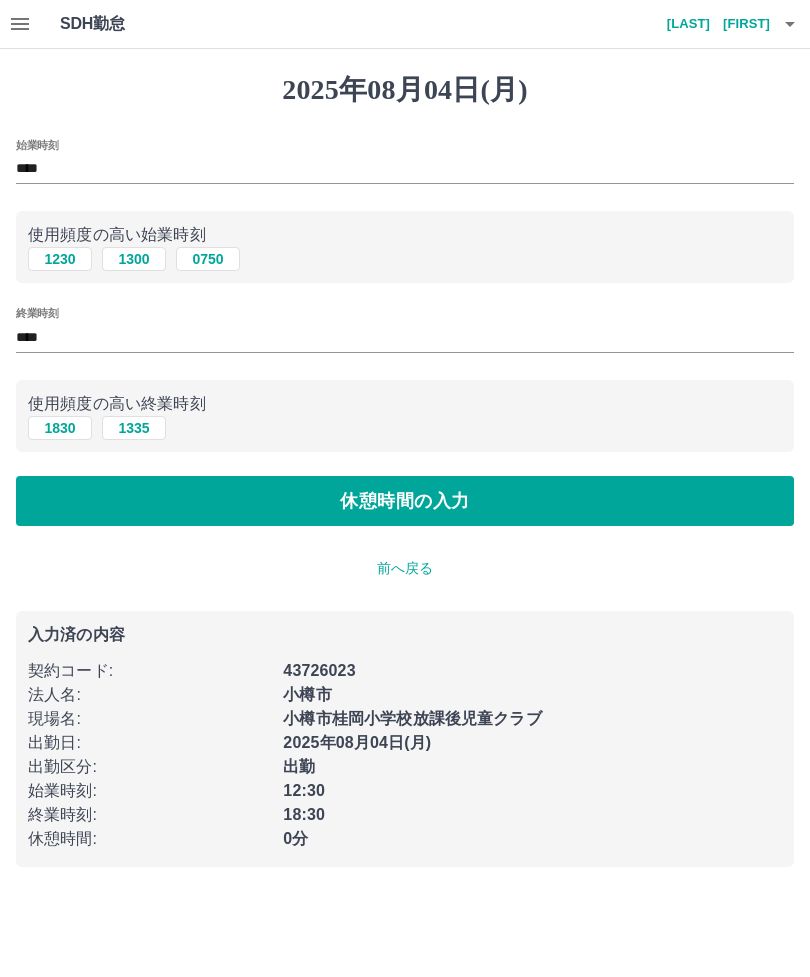 click on "休憩時間の入力" at bounding box center [405, 501] 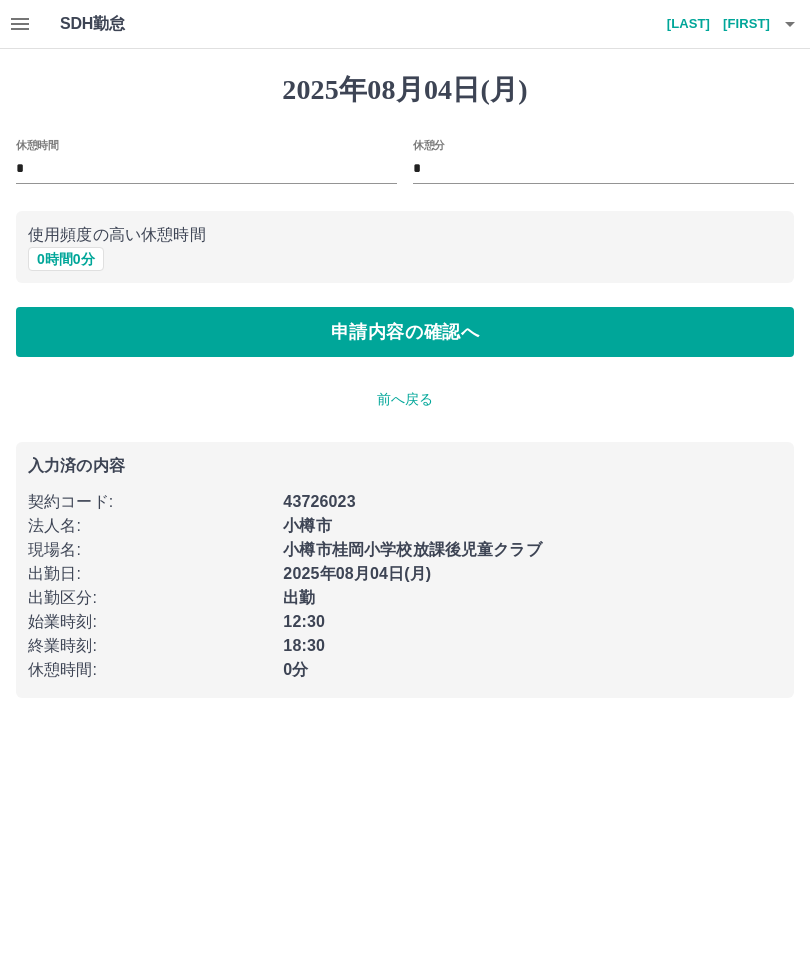 click on "申請内容の確認へ" at bounding box center [405, 332] 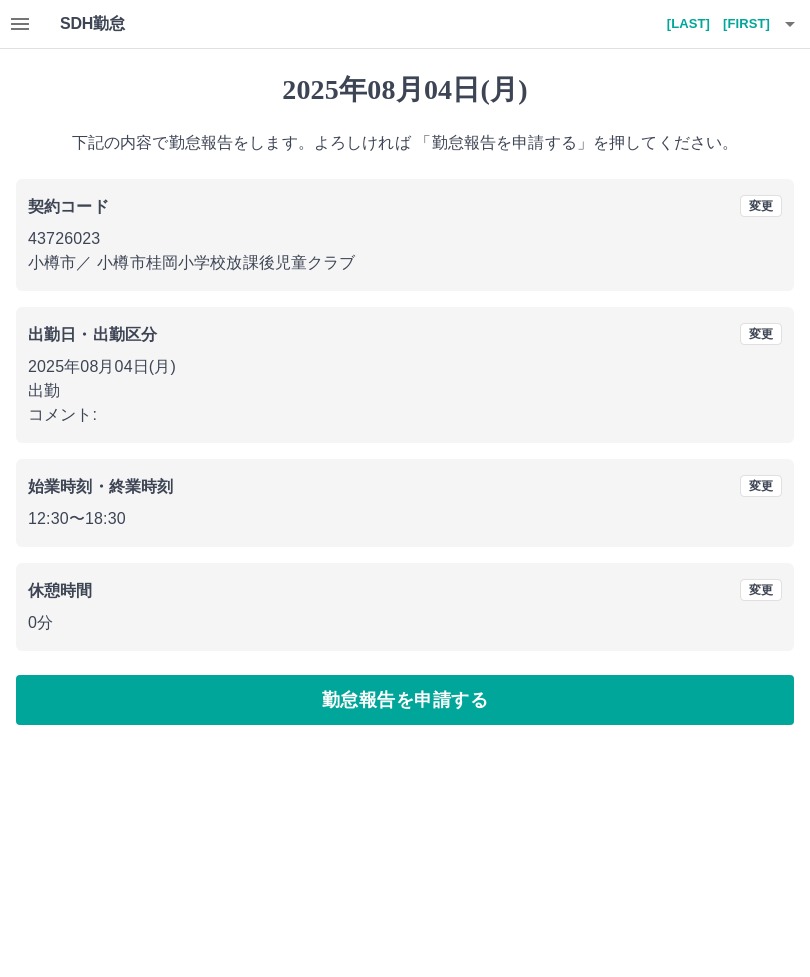 click on "勤怠報告を申請する" at bounding box center [405, 700] 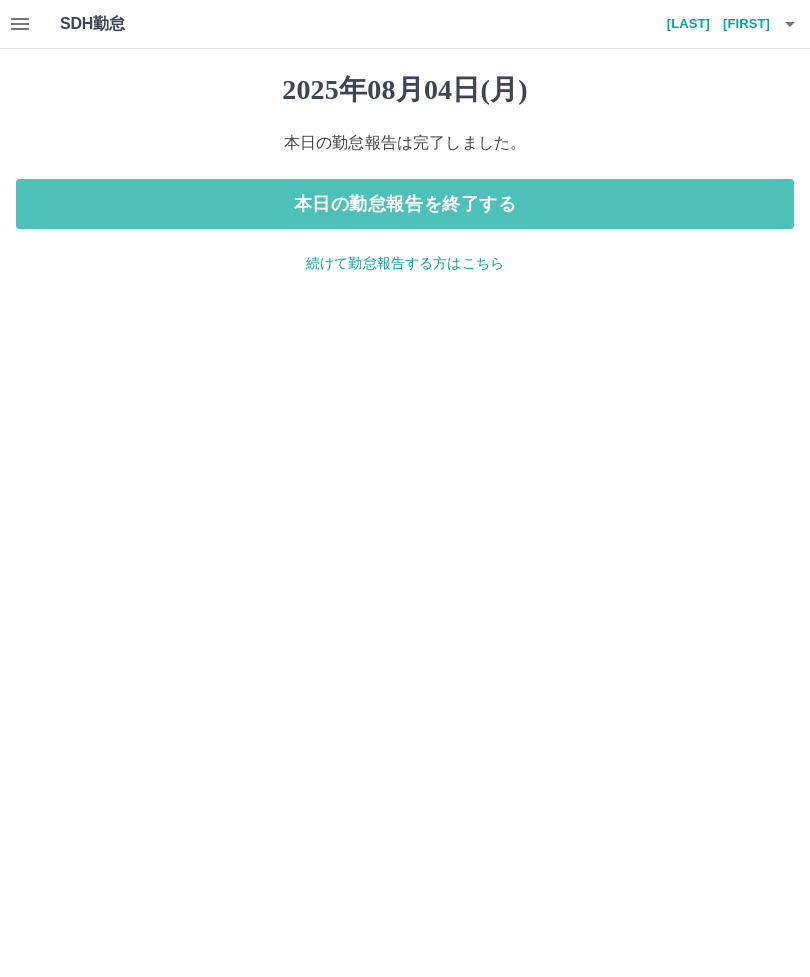 click on "本日の勤怠報告を終了する" at bounding box center [405, 204] 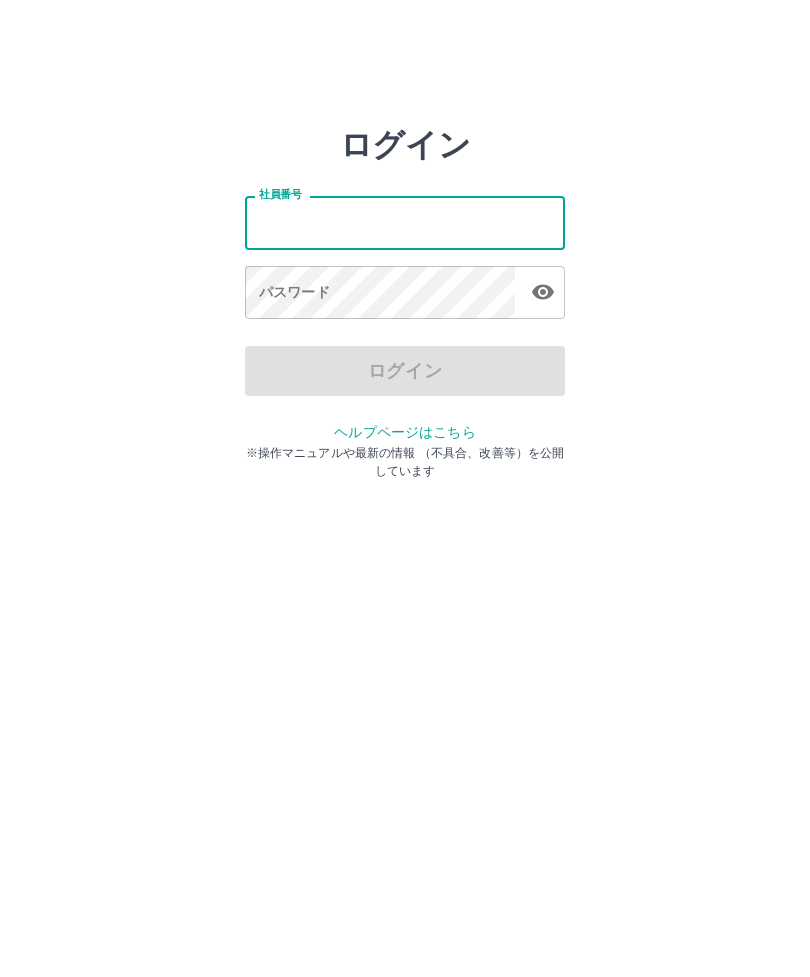scroll, scrollTop: 0, scrollLeft: 0, axis: both 